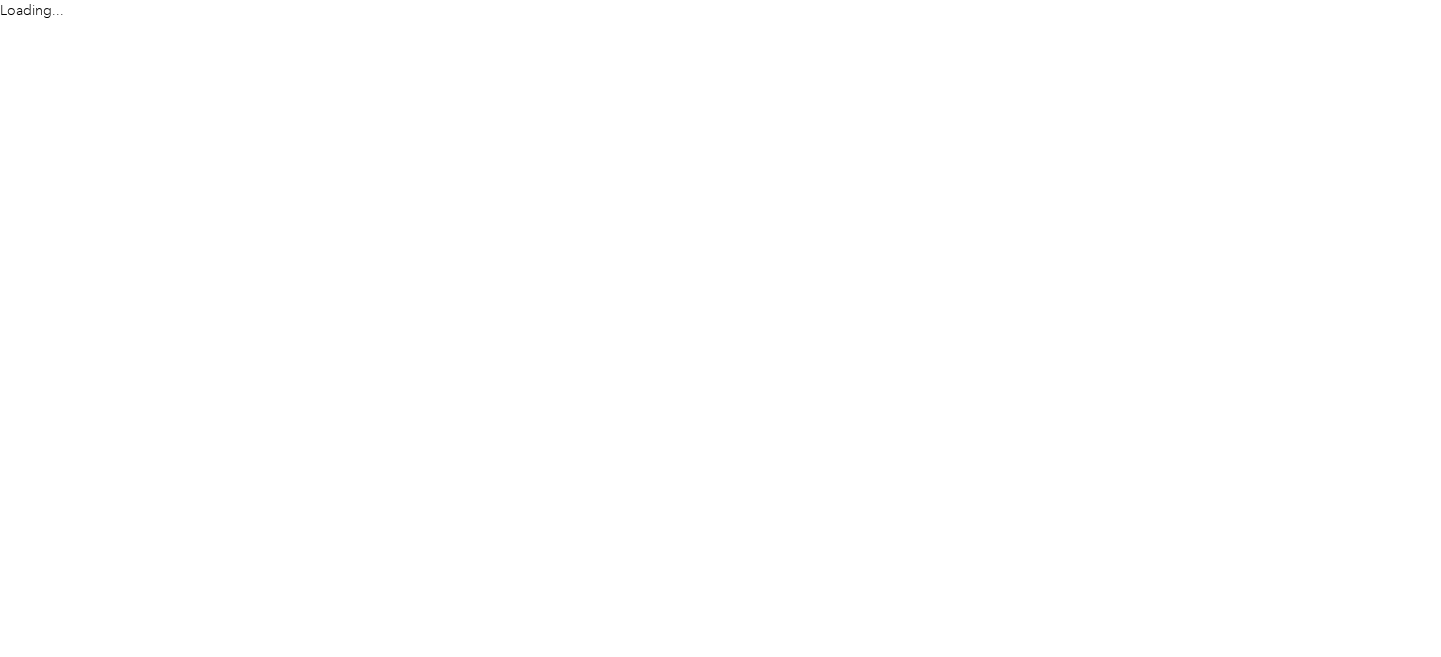 scroll, scrollTop: 0, scrollLeft: 0, axis: both 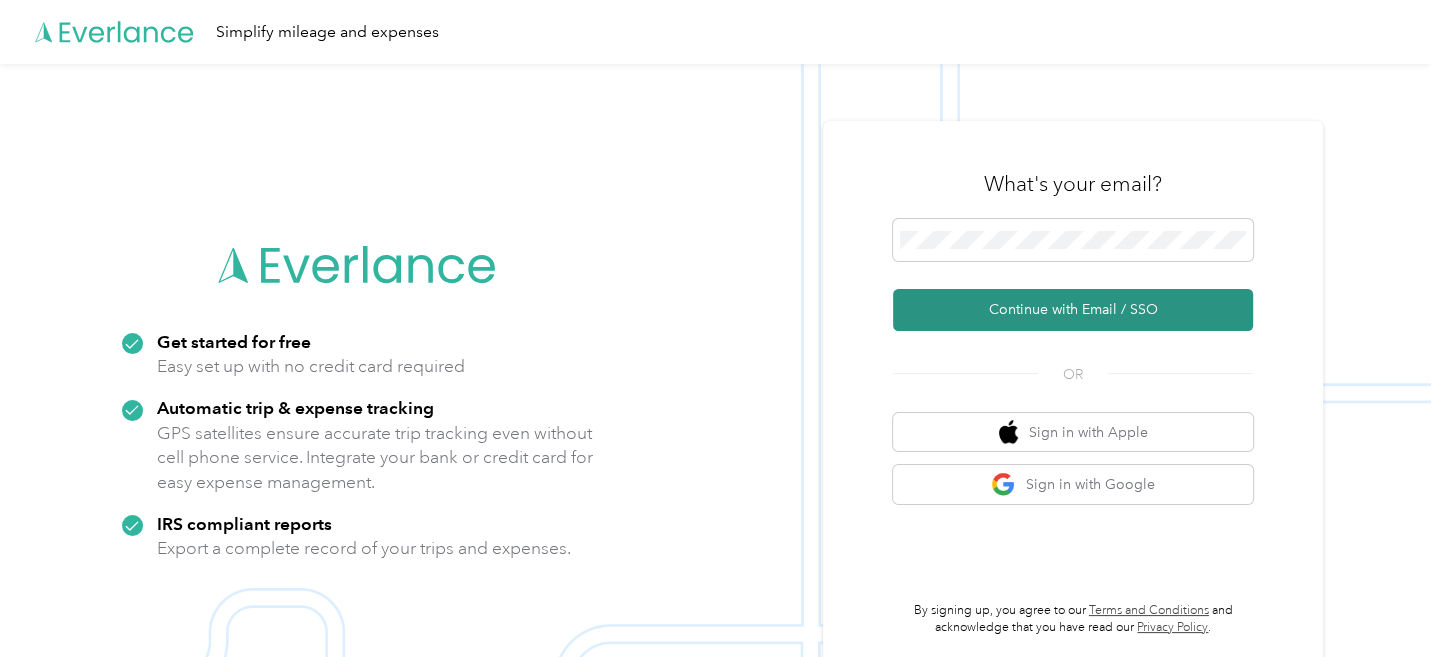 click on "Continue with Email / SSO" at bounding box center [1073, 310] 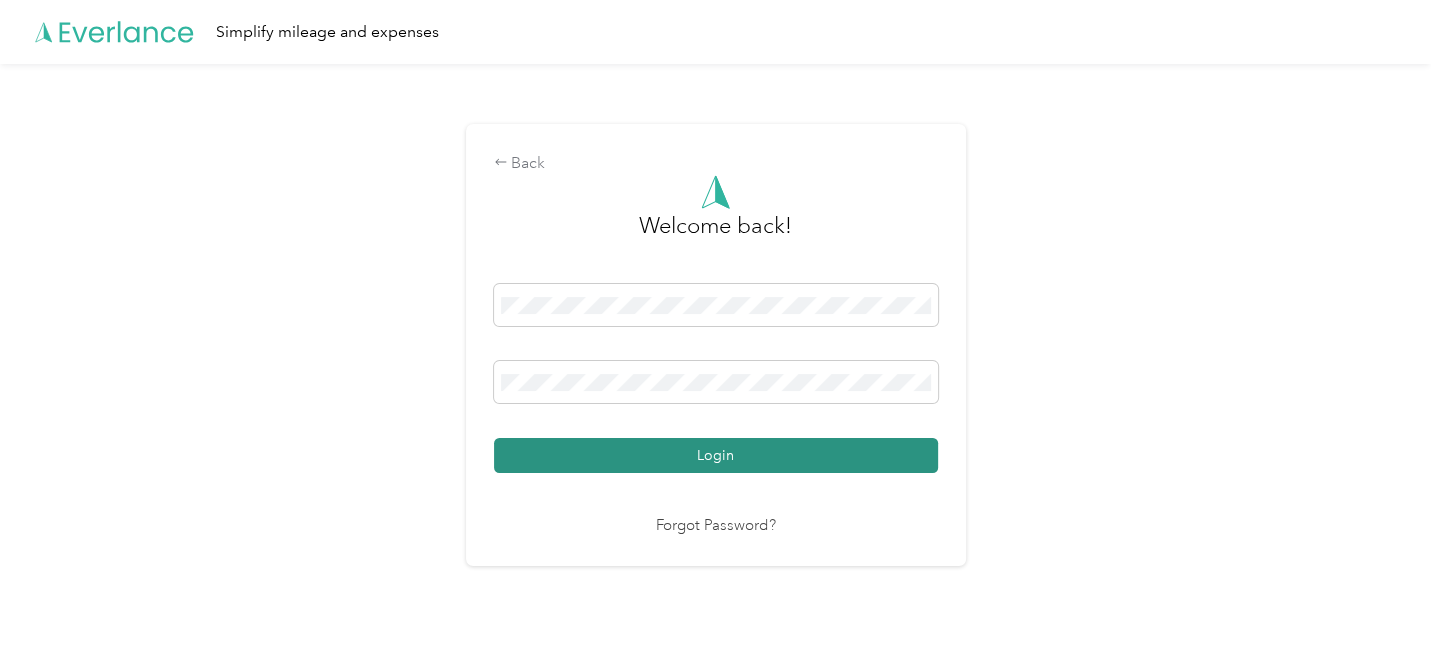 click on "Login" at bounding box center [716, 455] 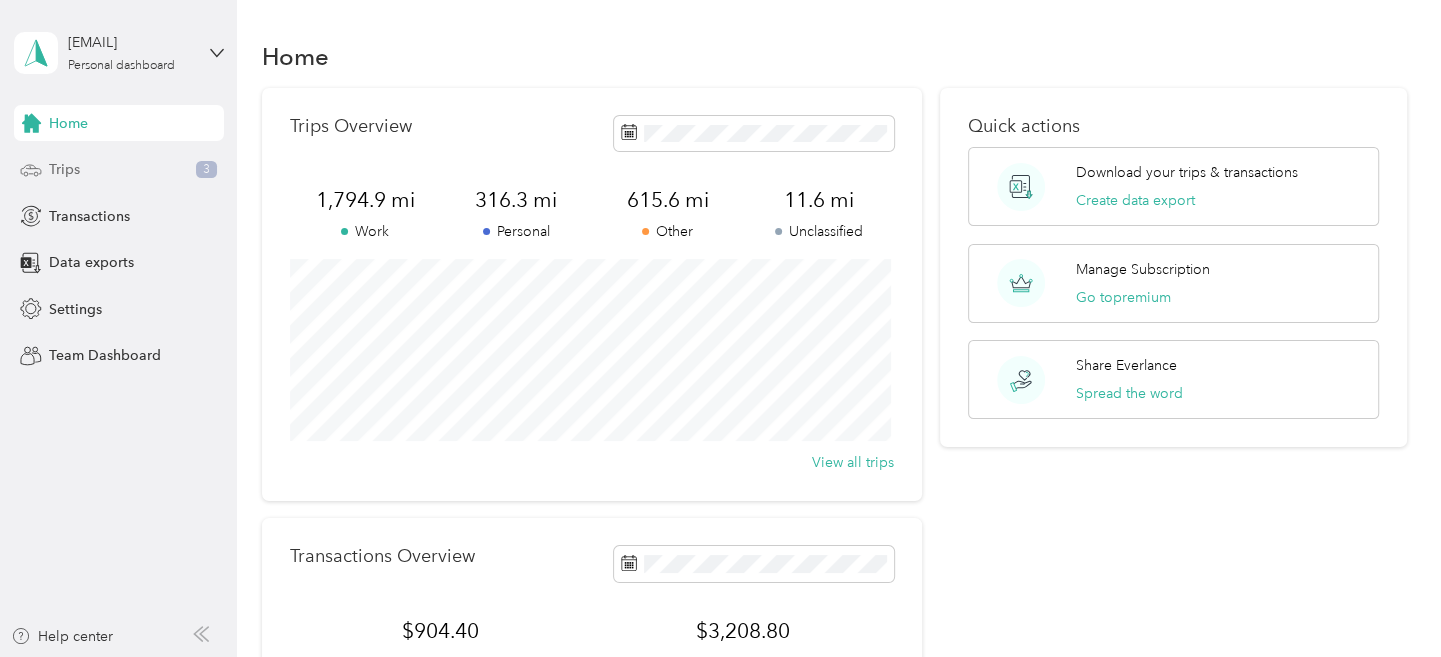 click on "Trips" at bounding box center (64, 169) 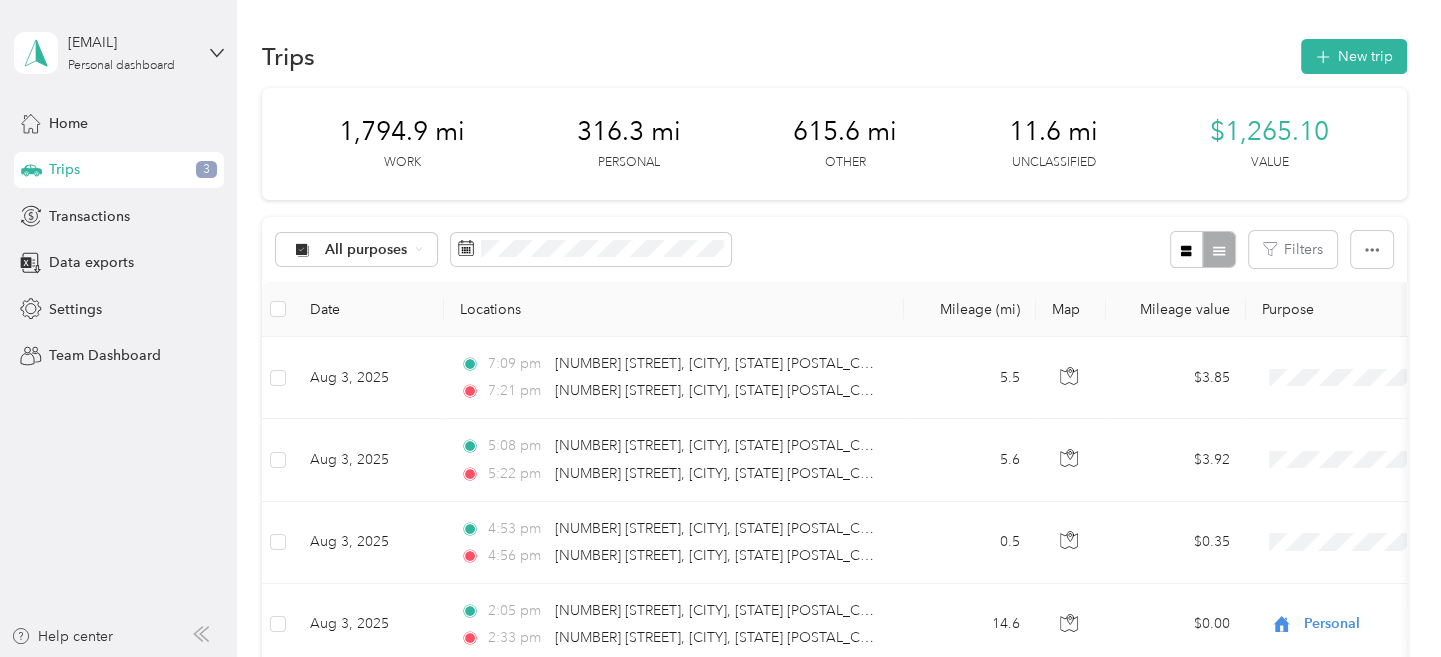 scroll, scrollTop: 200, scrollLeft: 0, axis: vertical 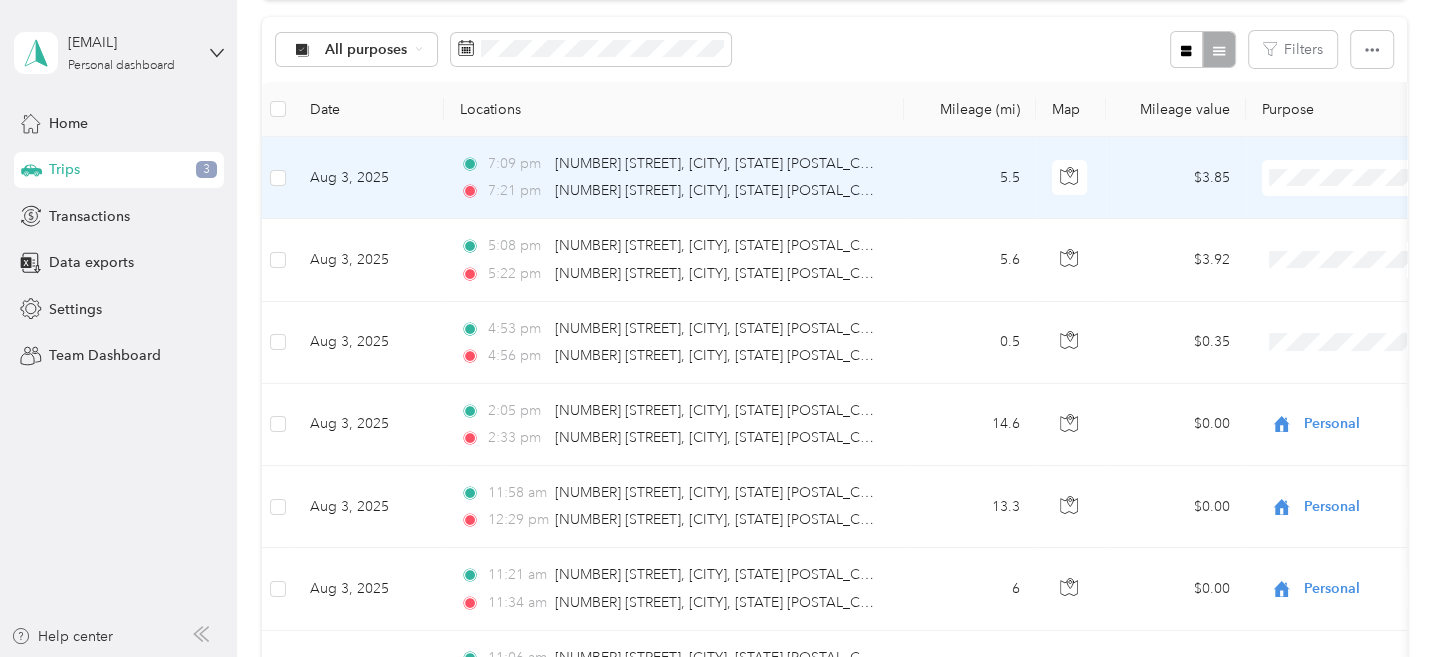 click on "Personal" at bounding box center [1334, 246] 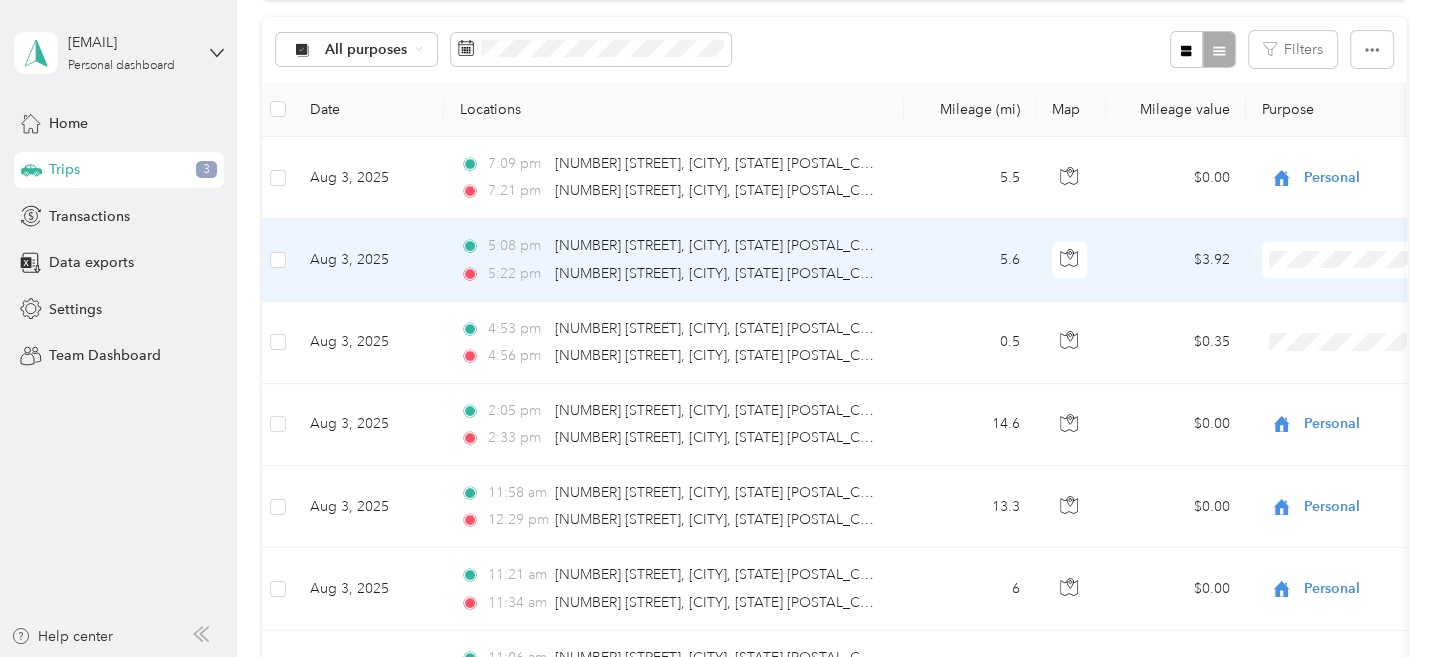 click on "Personal" at bounding box center (1334, 330) 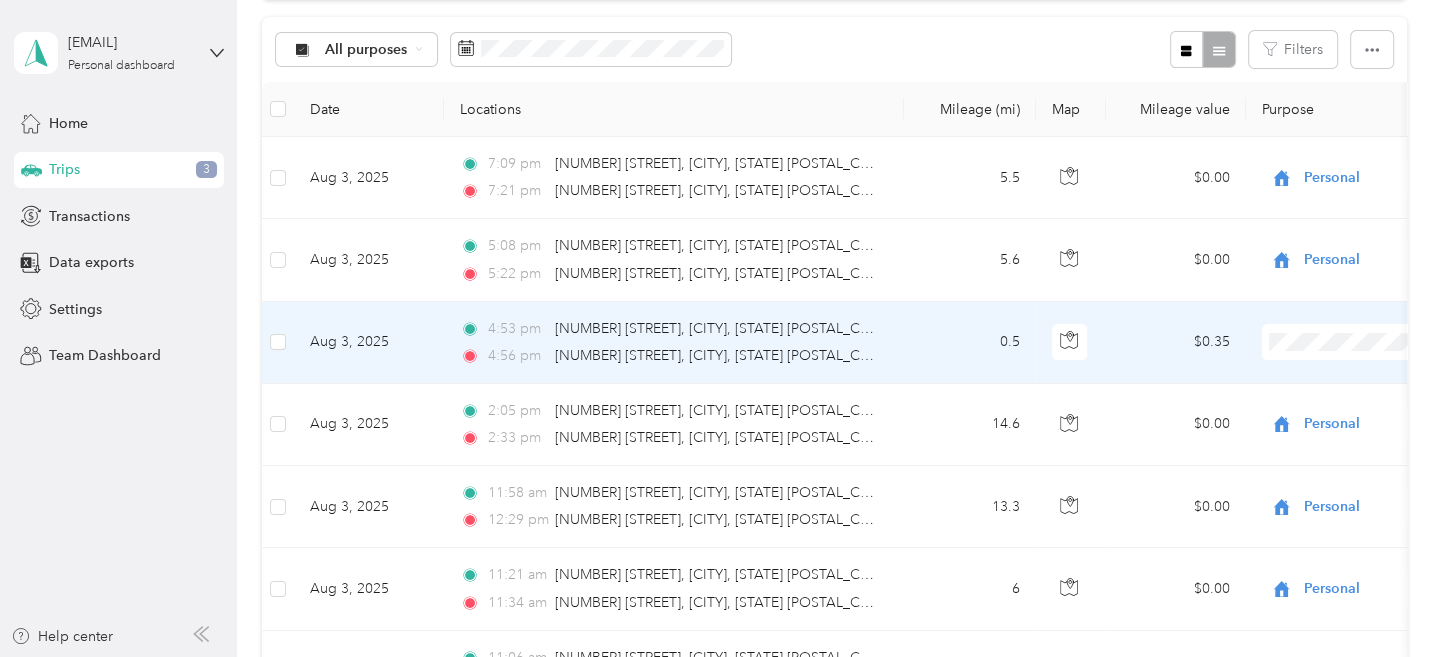 click on "Personal" at bounding box center [1317, 413] 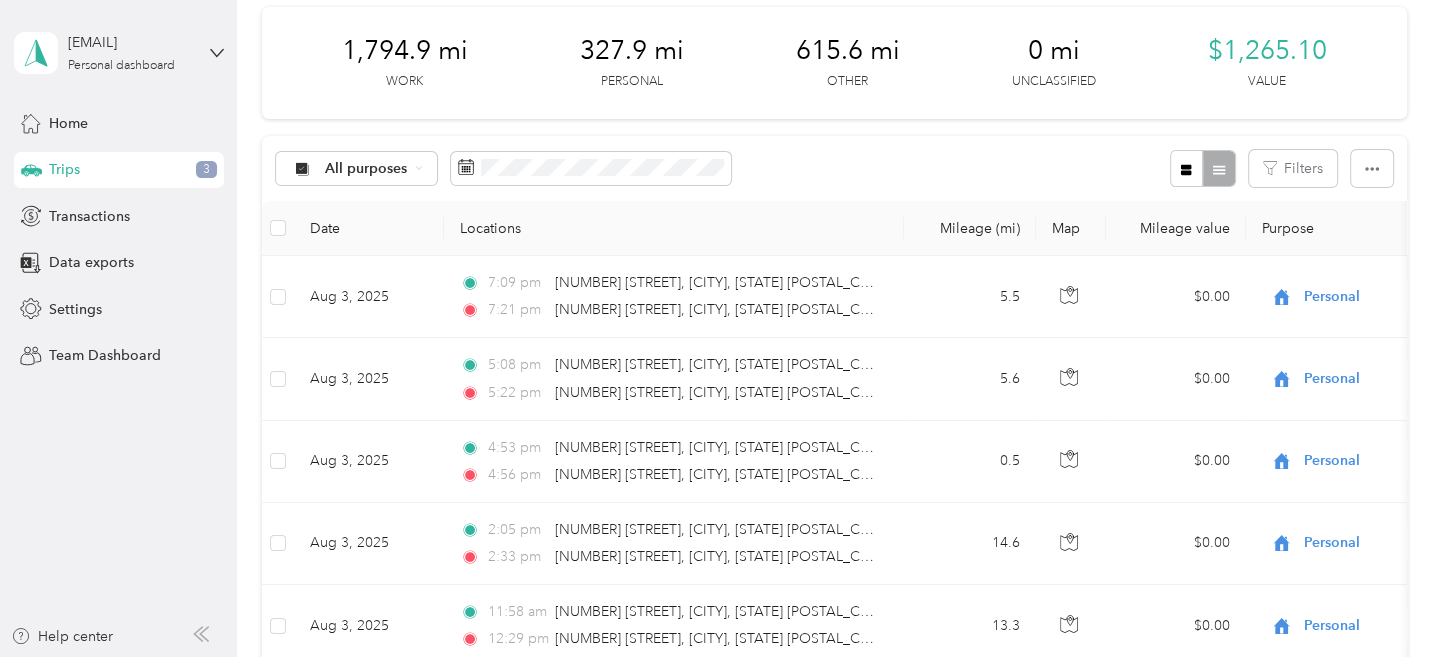 scroll, scrollTop: 0, scrollLeft: 0, axis: both 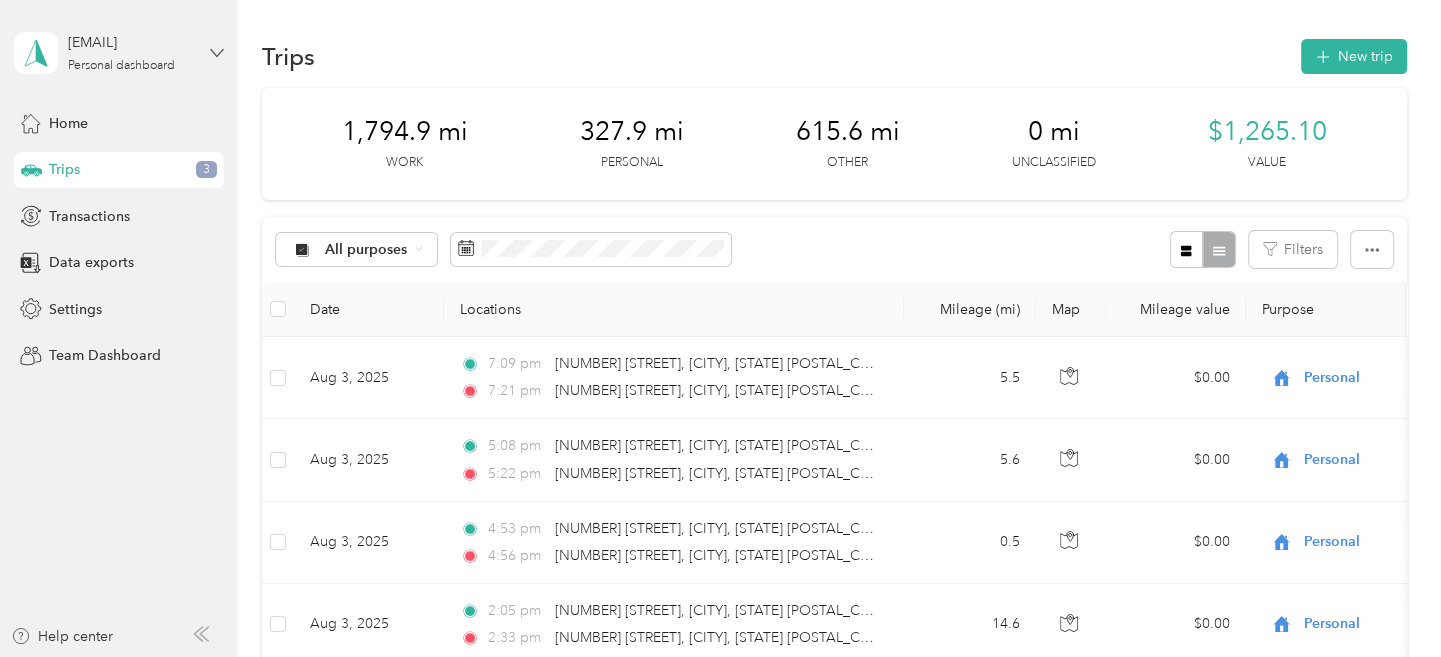 click 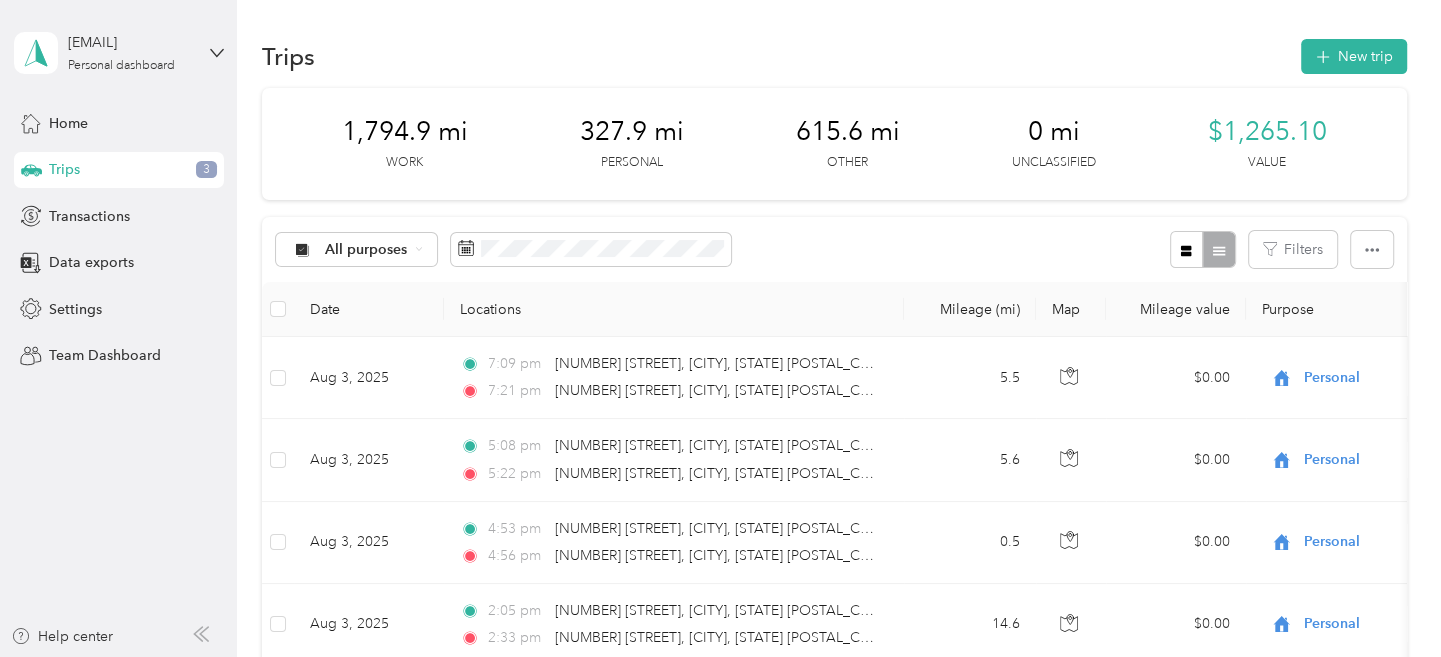 click on "Log out" at bounding box center (69, 164) 